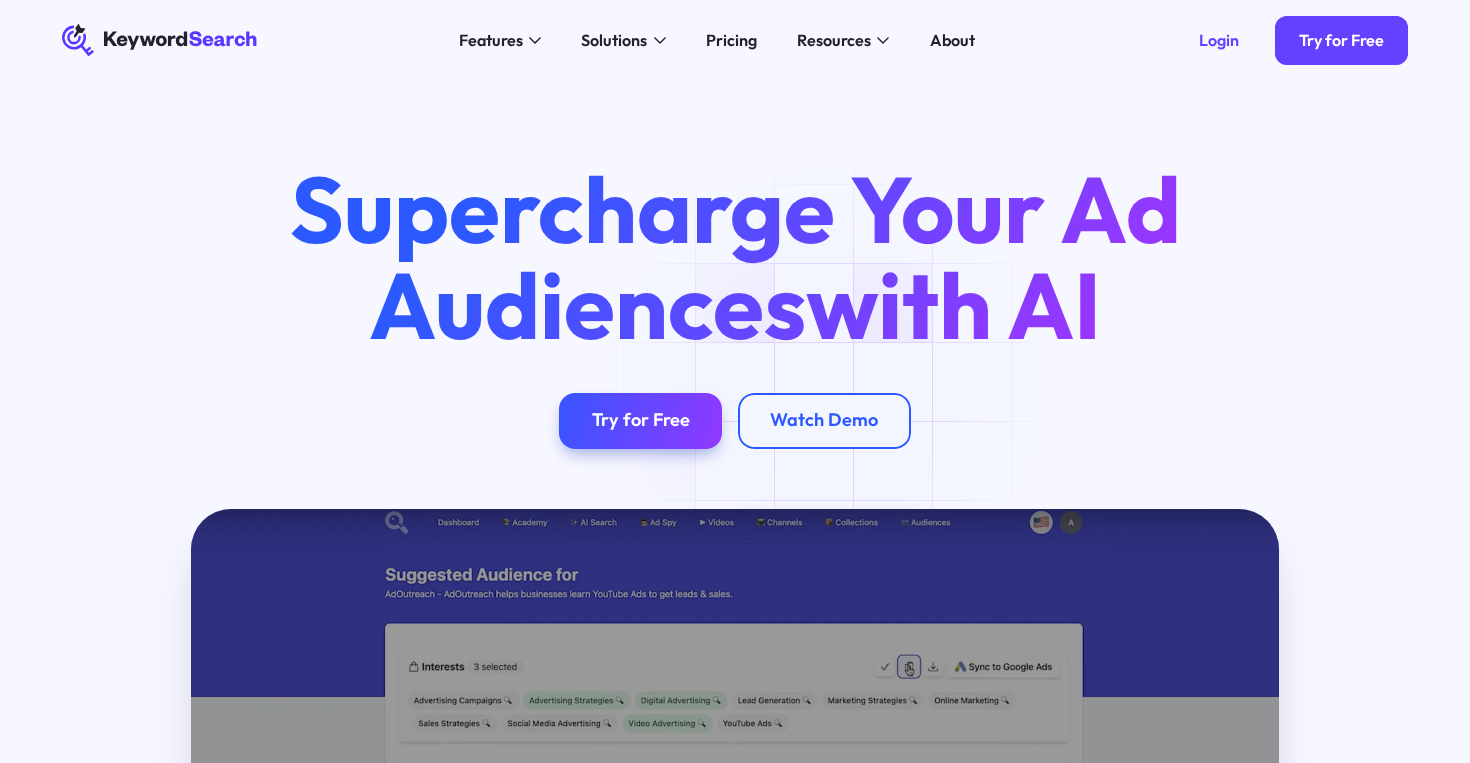 scroll, scrollTop: 0, scrollLeft: 0, axis: both 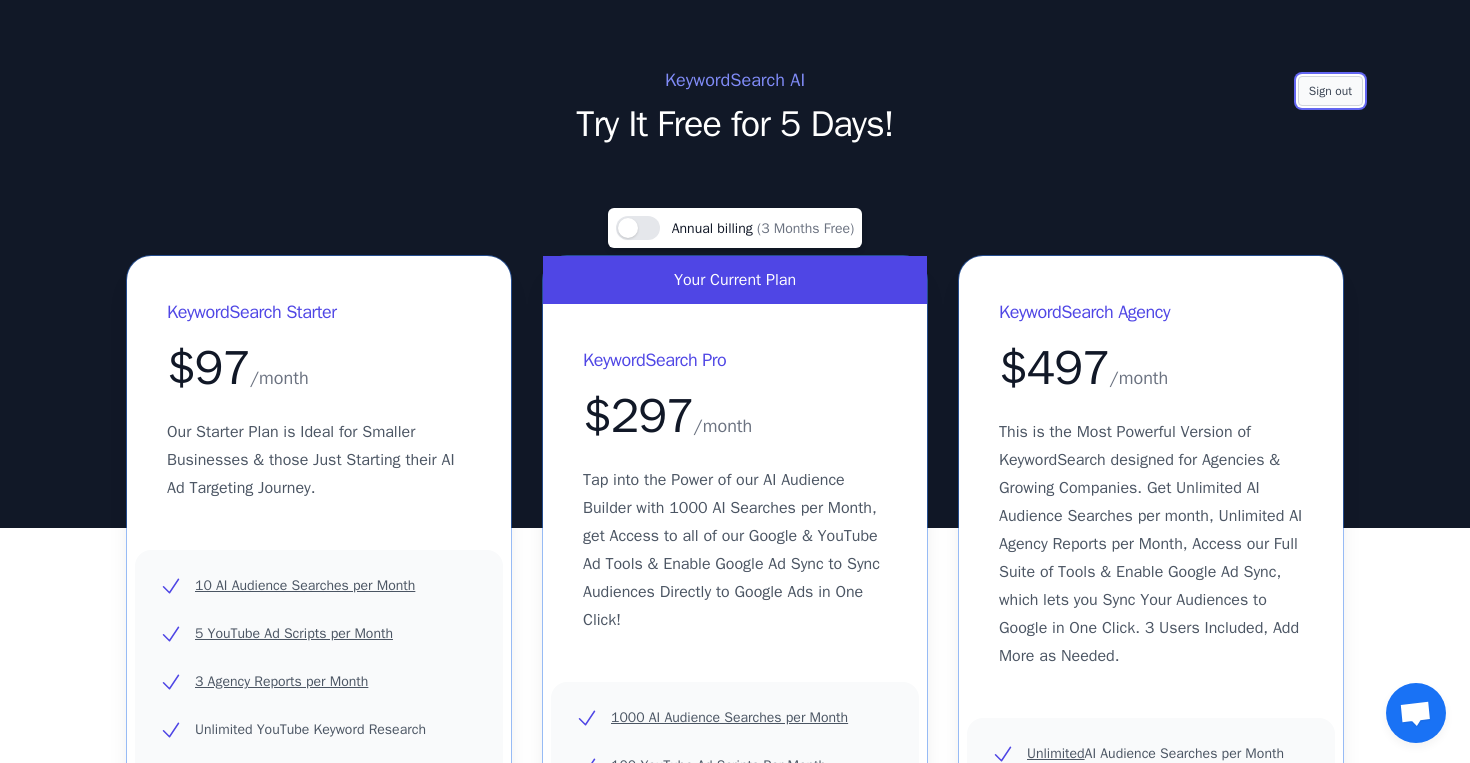click on "Sign out" at bounding box center (1330, 91) 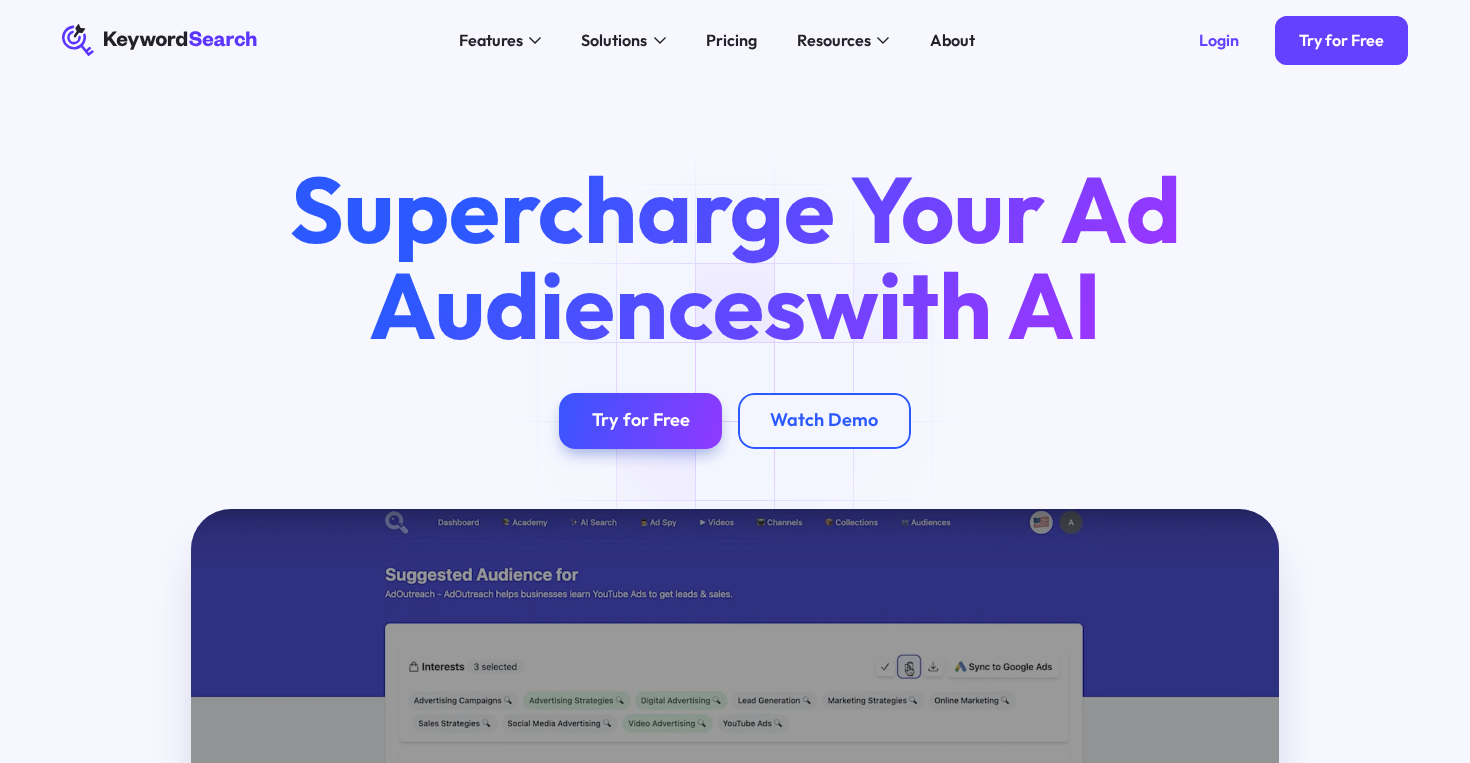 scroll, scrollTop: 0, scrollLeft: 0, axis: both 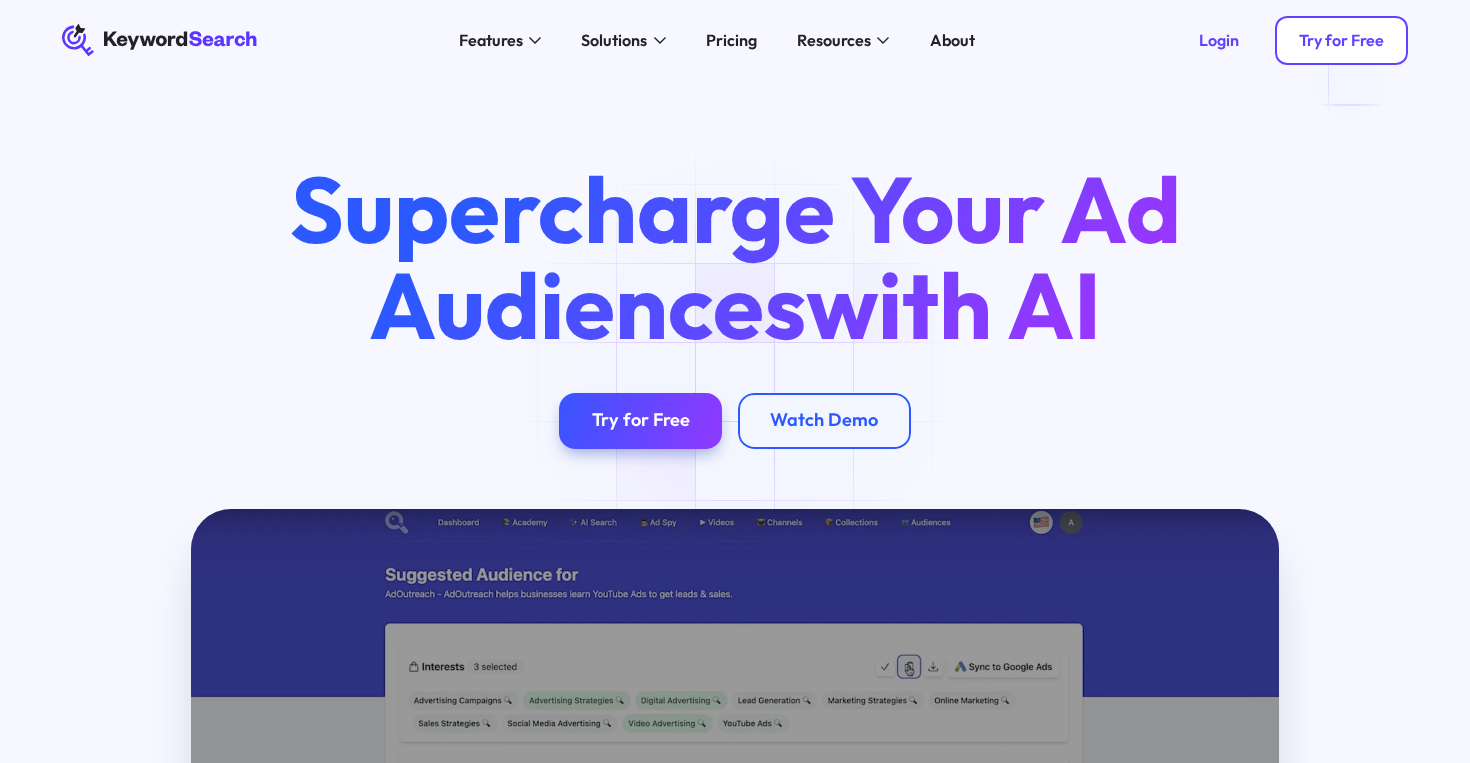 click on "Try for Free" at bounding box center [1341, 40] 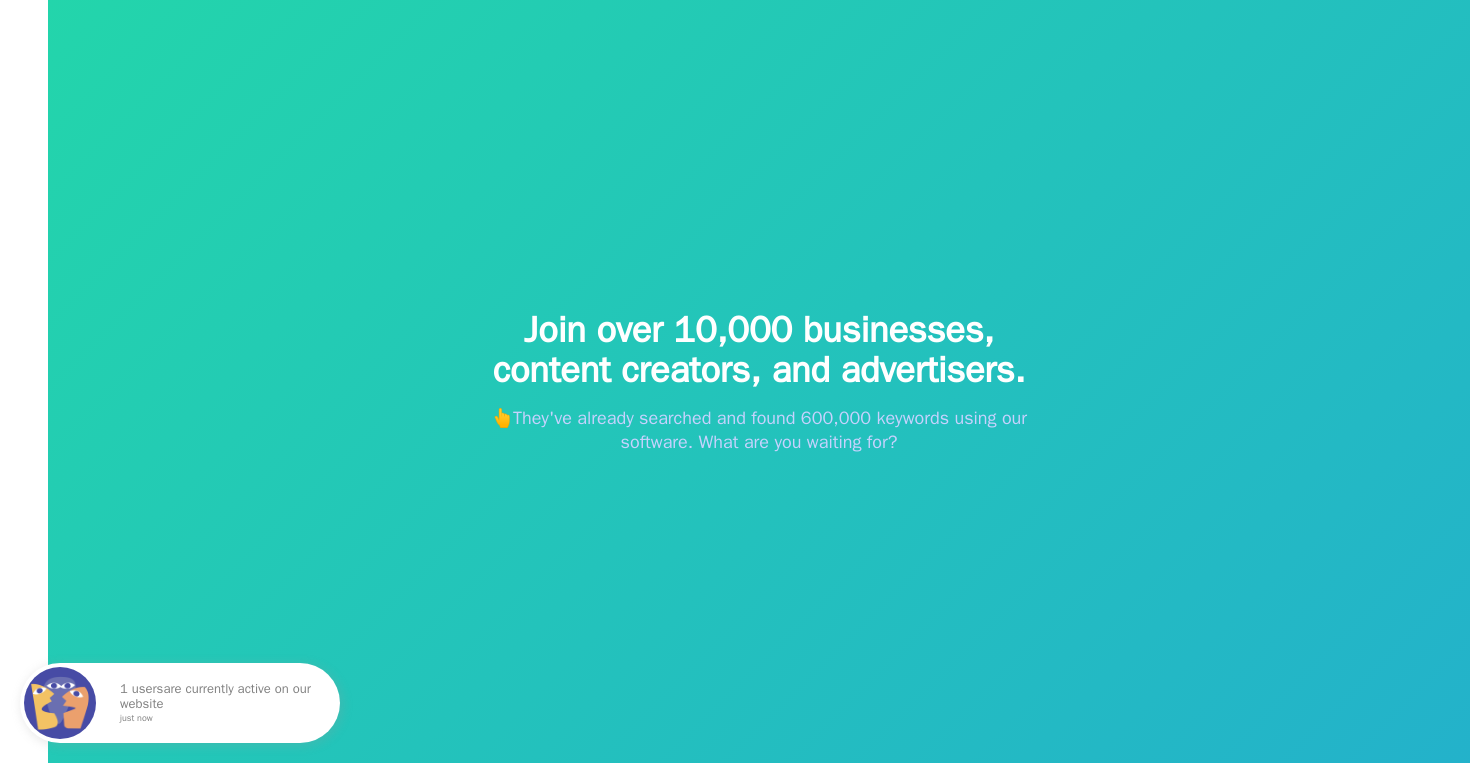 scroll, scrollTop: 0, scrollLeft: 0, axis: both 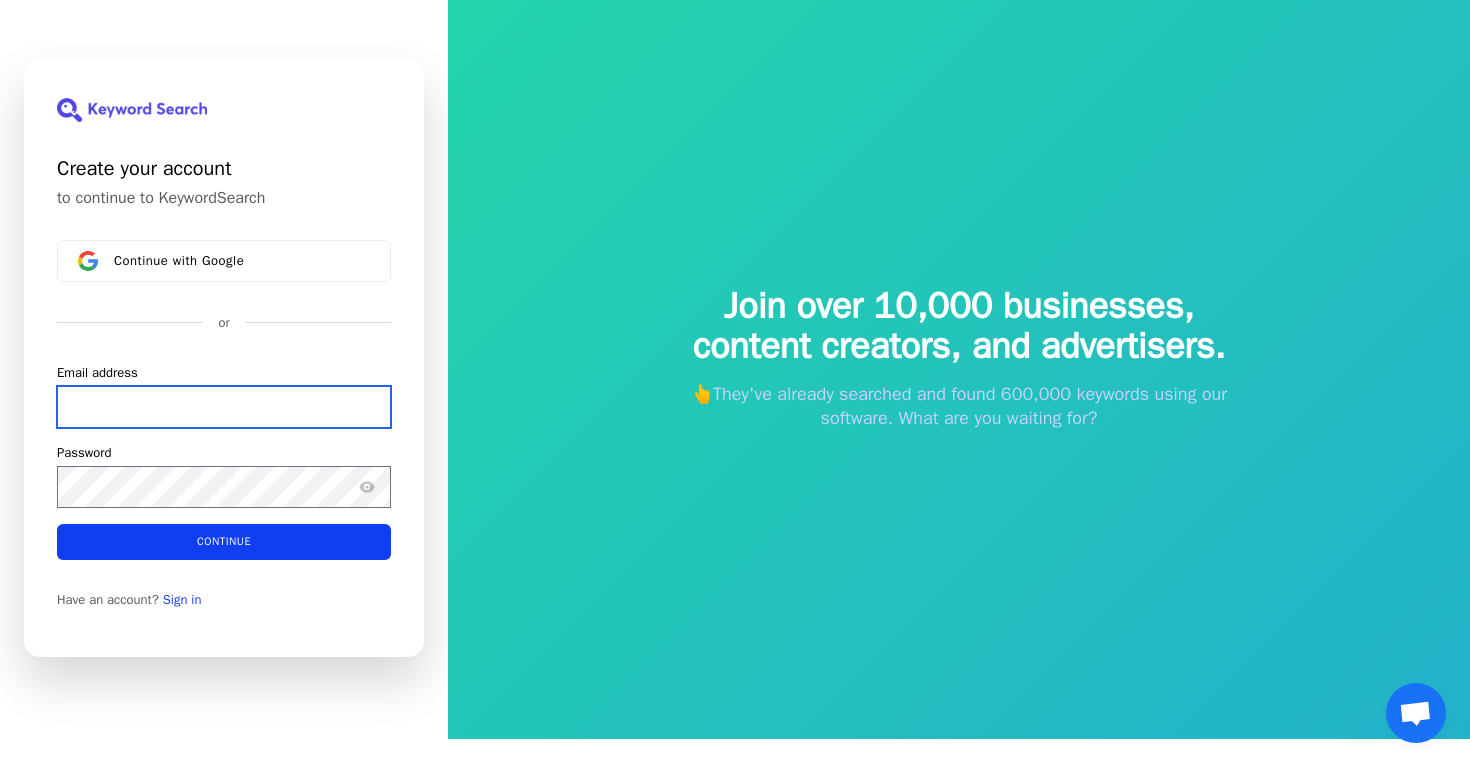 click on "Email address" at bounding box center (224, 406) 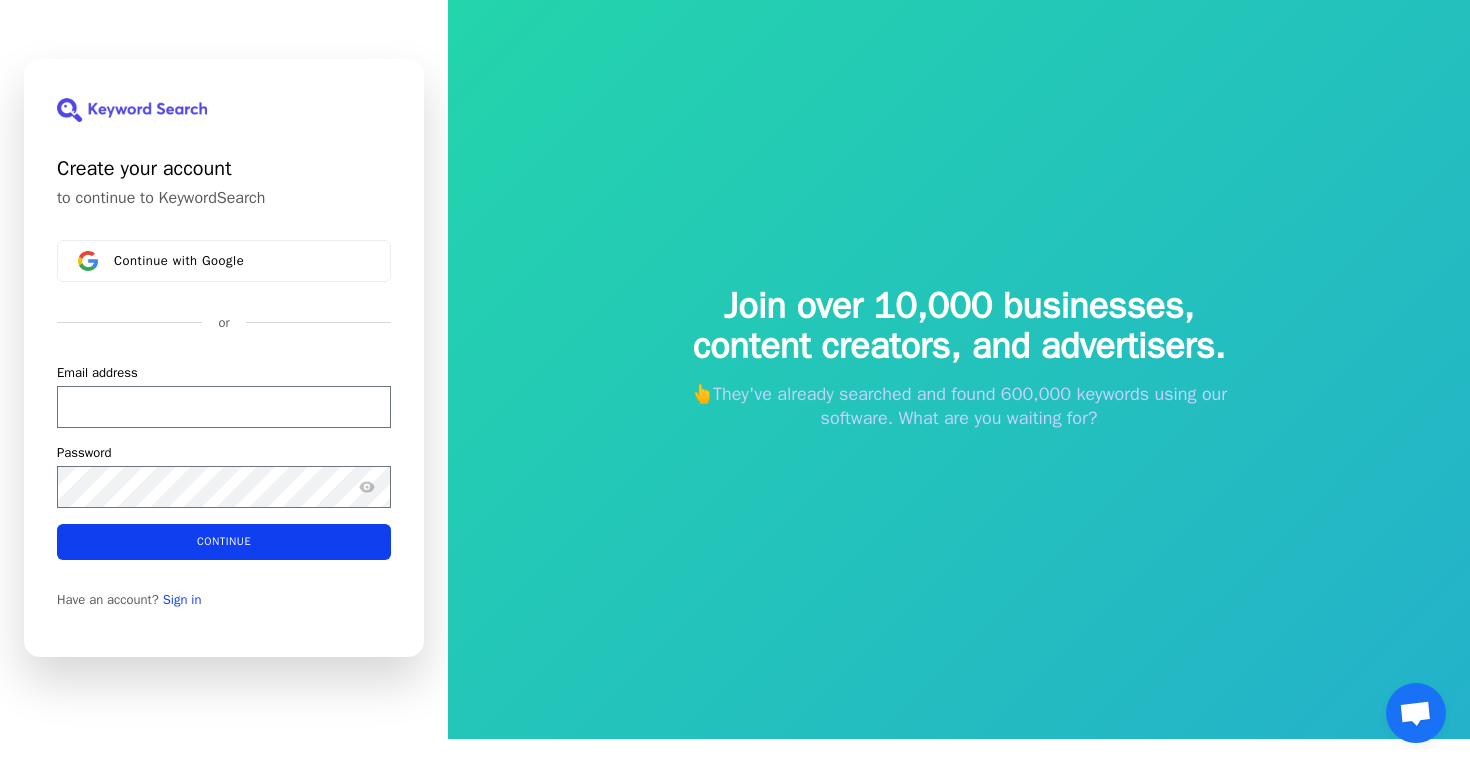 click on "or" at bounding box center (224, 323) 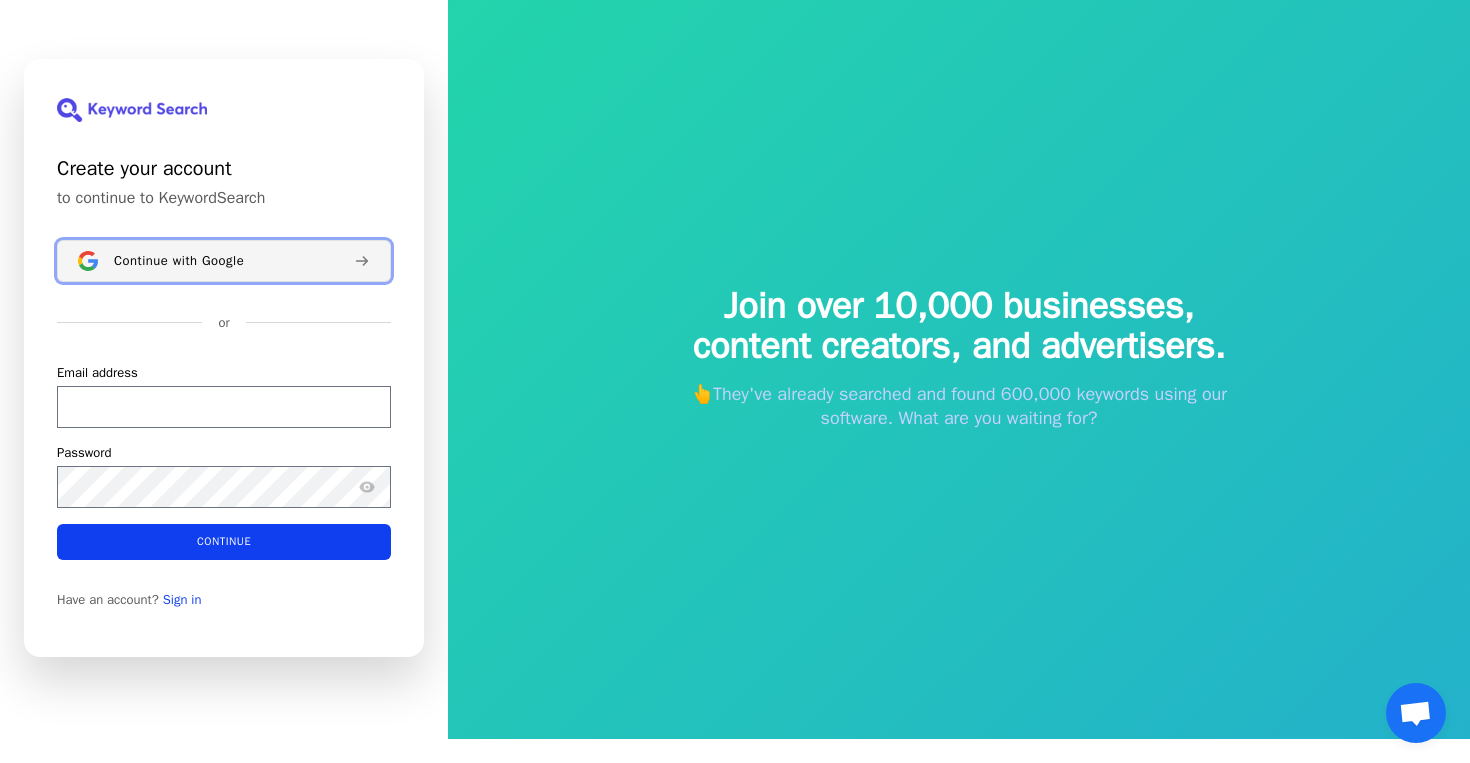 click 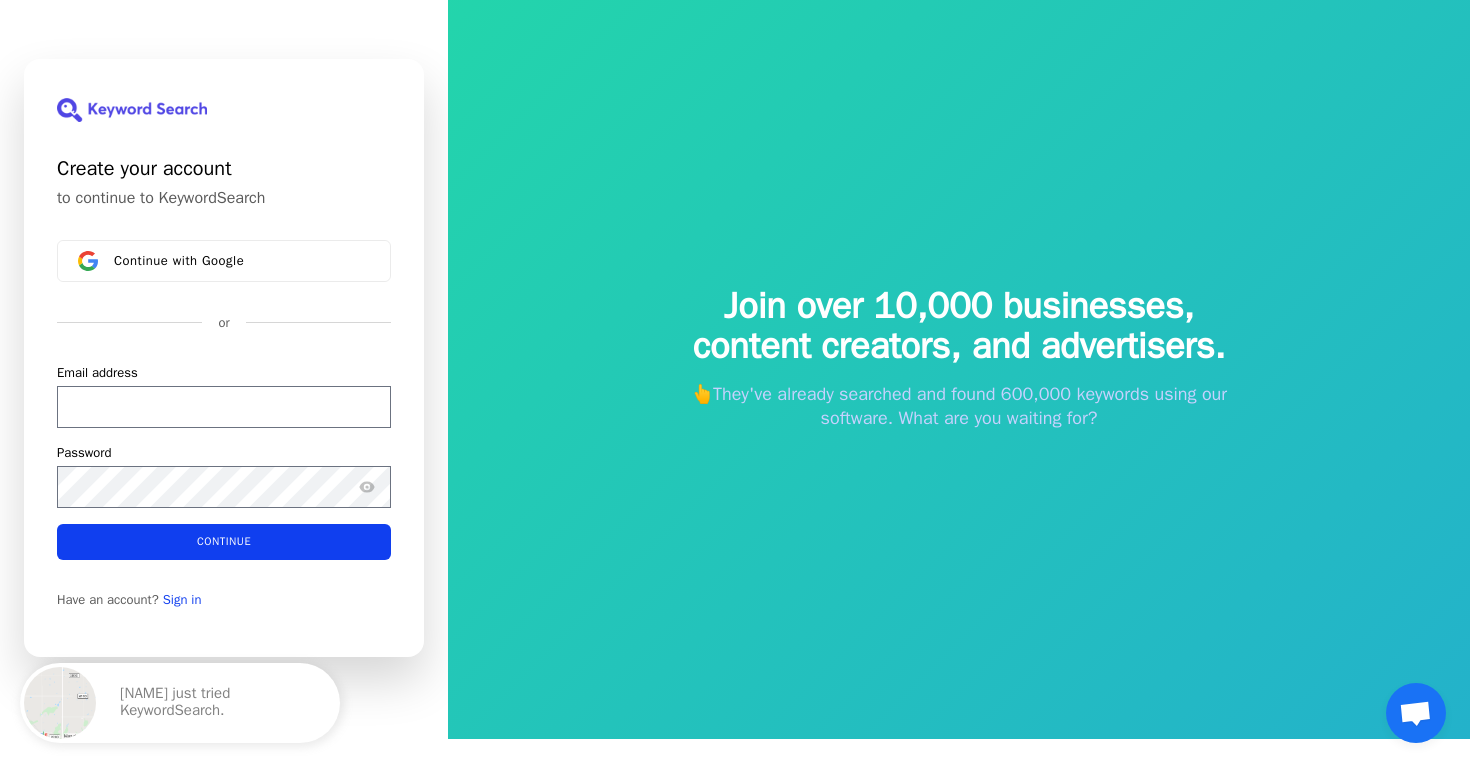 click on "Email address Password Continue" at bounding box center [224, 461] 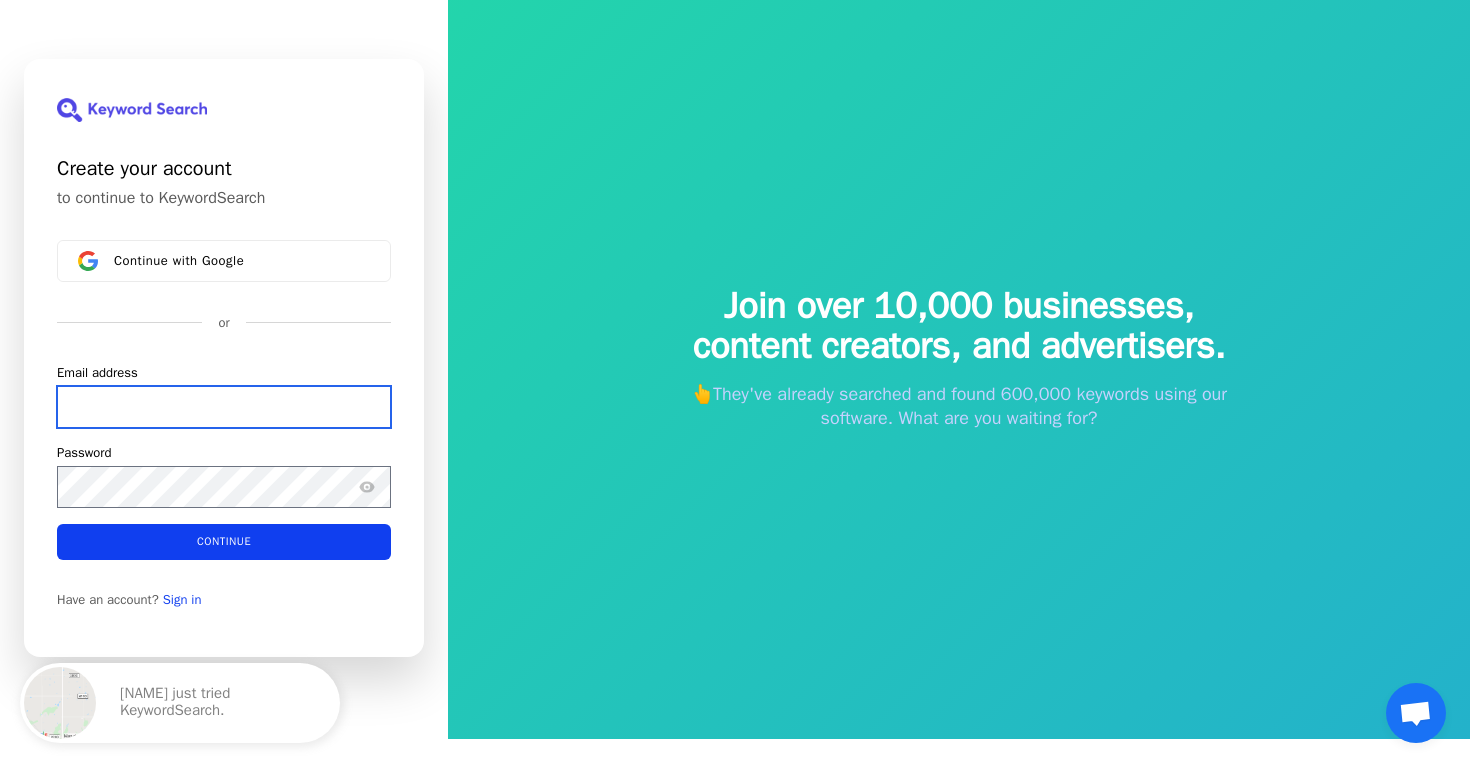 click on "Email address" at bounding box center [224, 406] 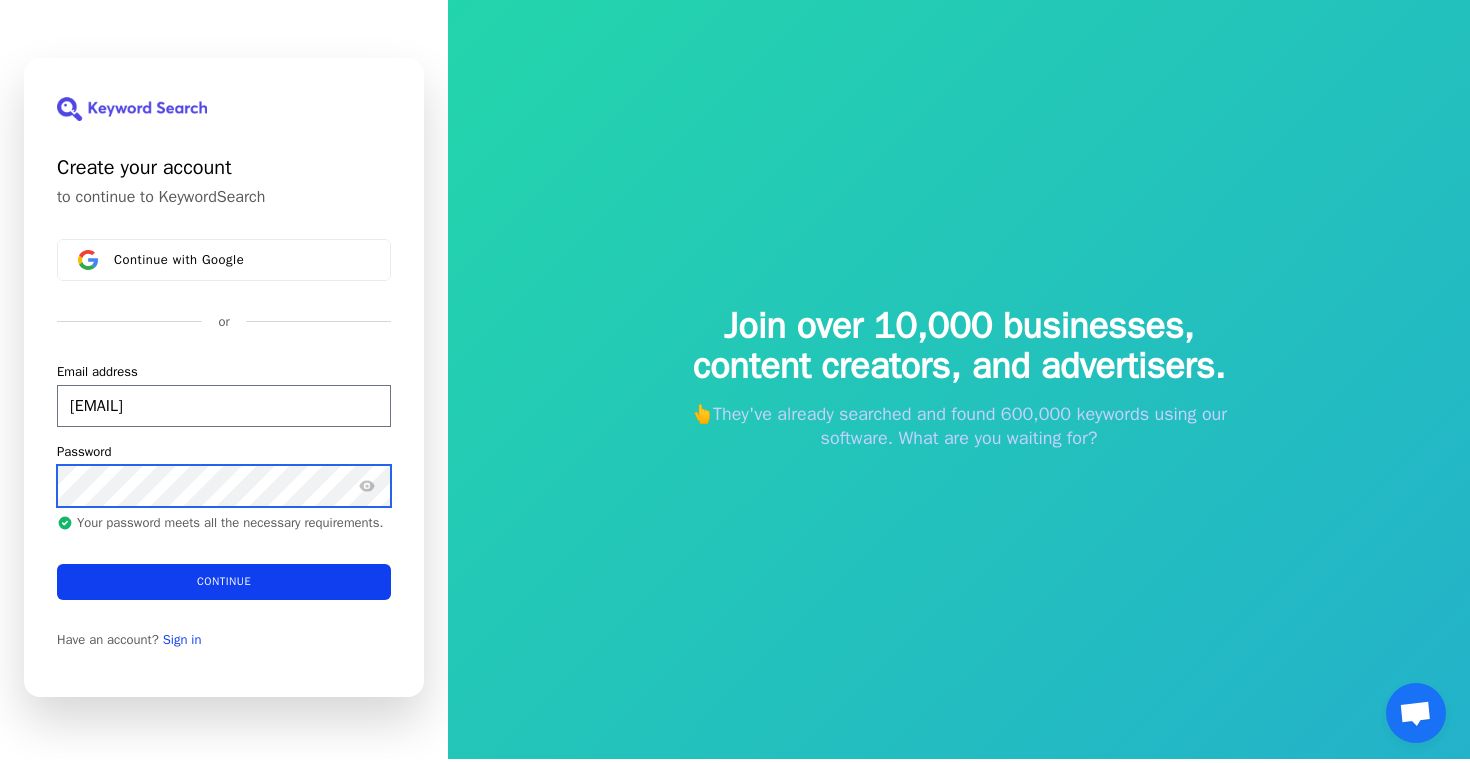 scroll, scrollTop: 3, scrollLeft: 0, axis: vertical 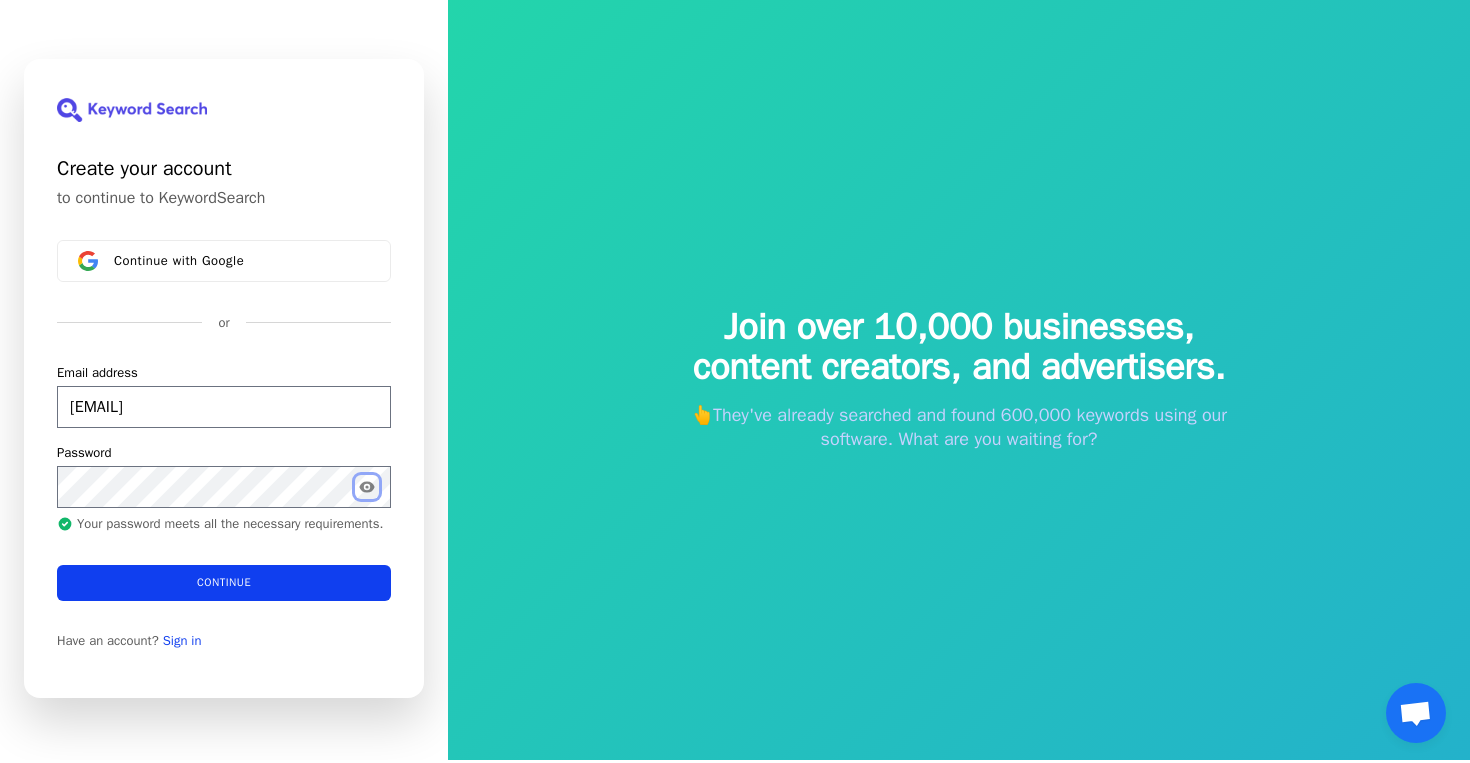 click 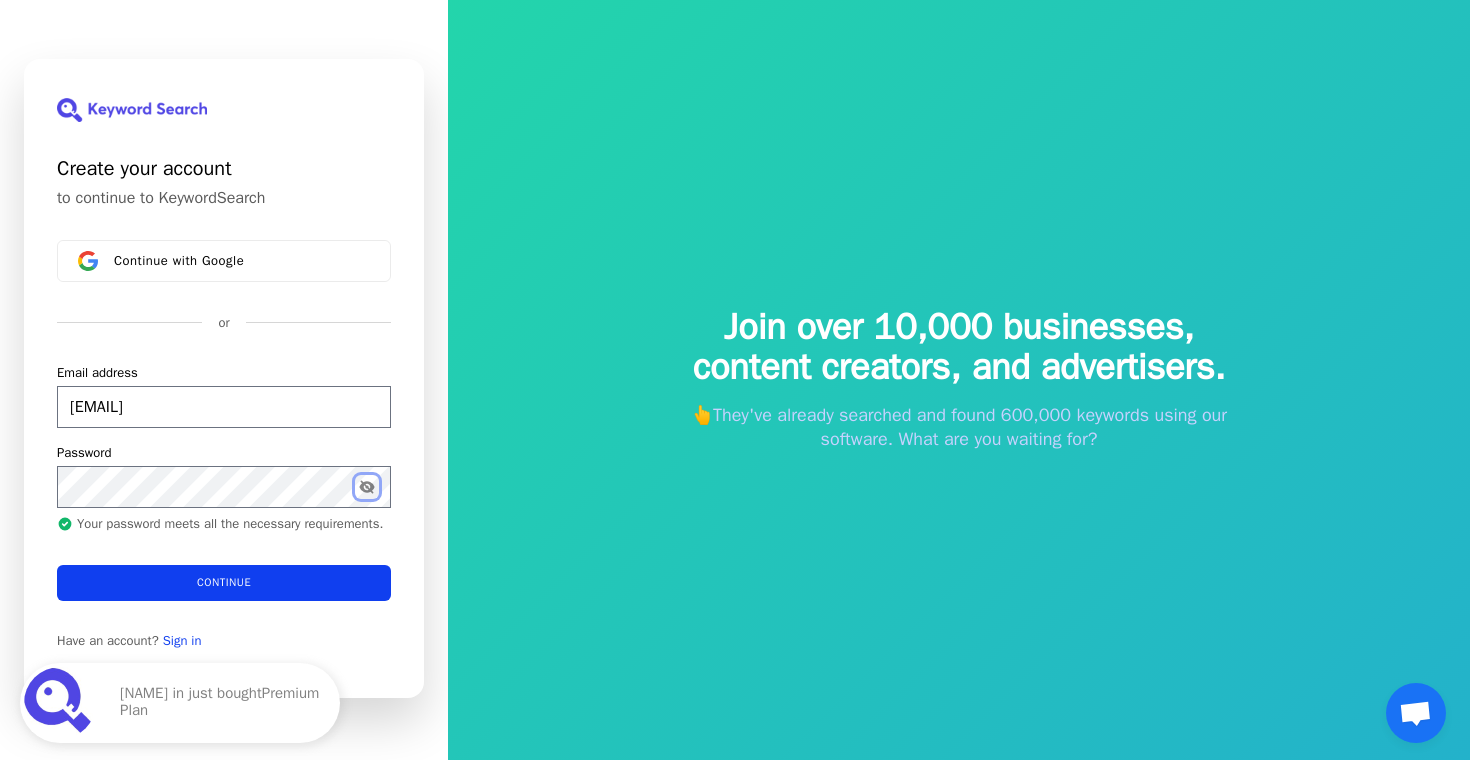 click 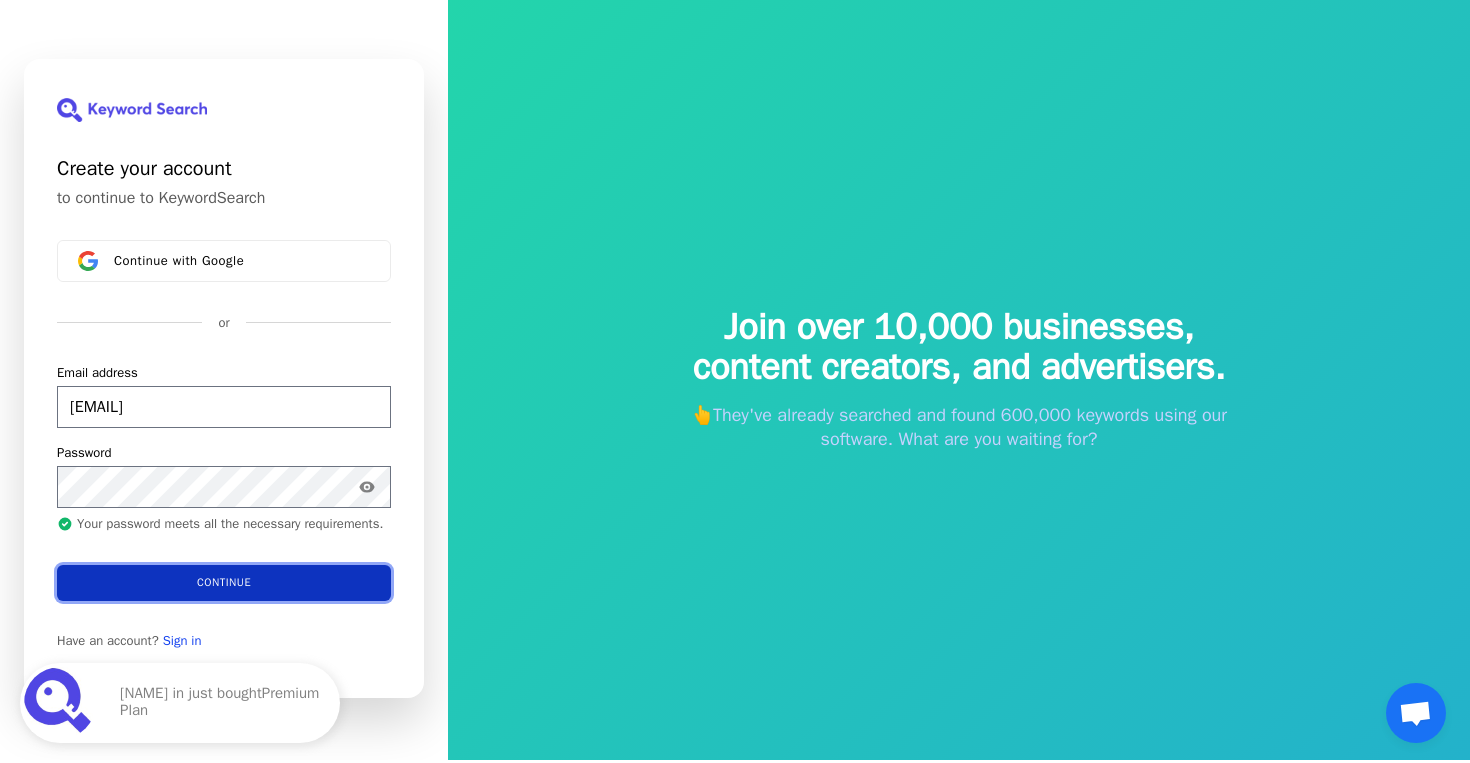 click on "Continue" at bounding box center [224, 583] 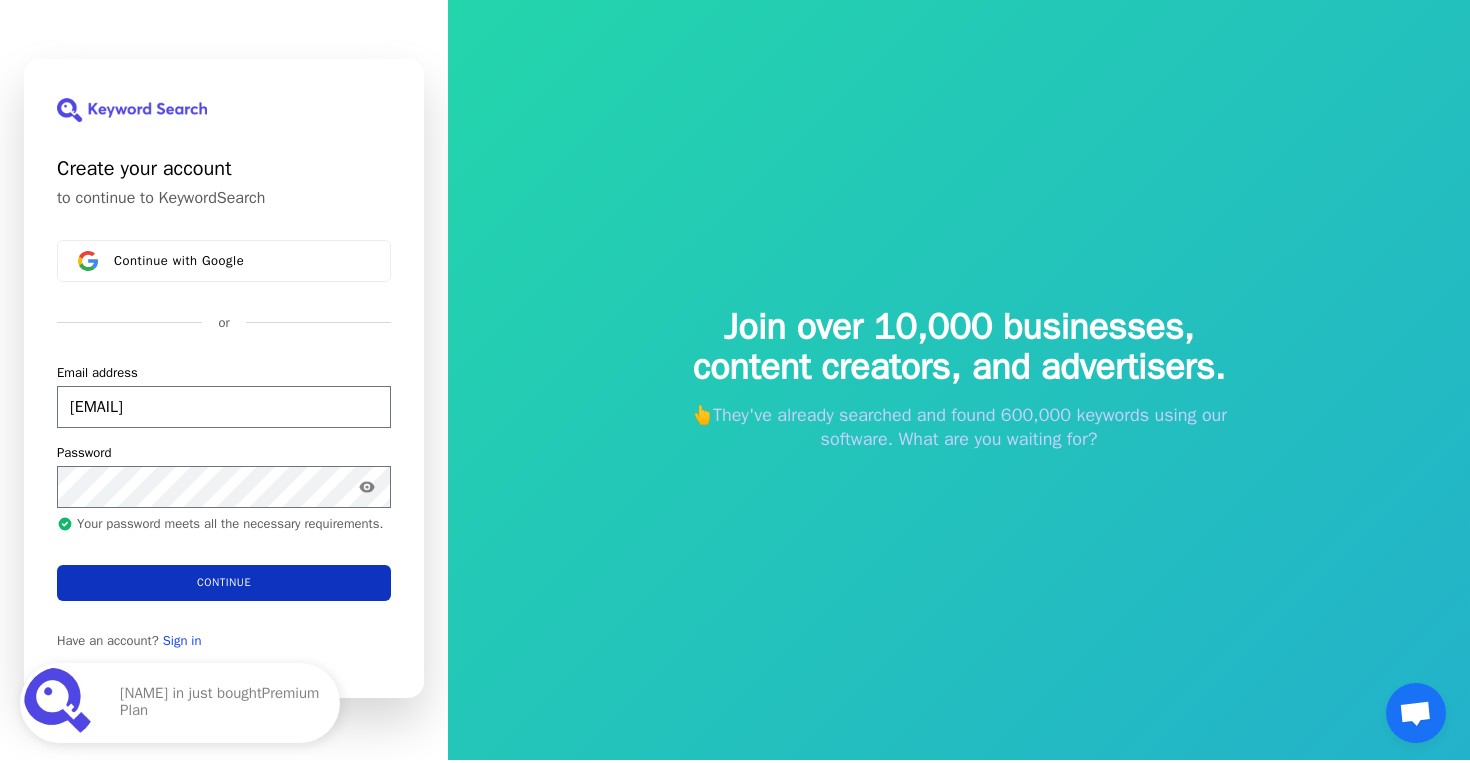 type on "[EMAIL]" 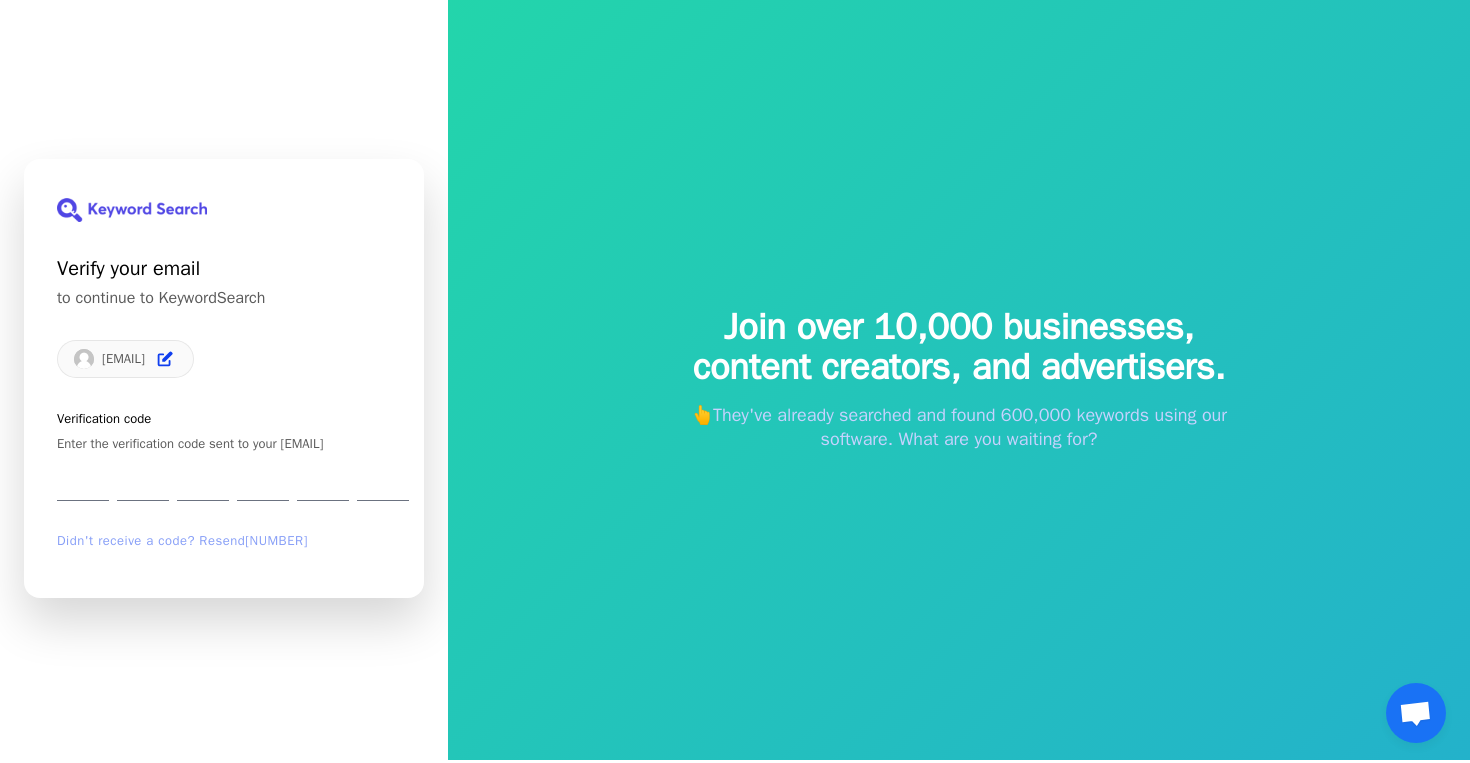 scroll, scrollTop: 24, scrollLeft: 0, axis: vertical 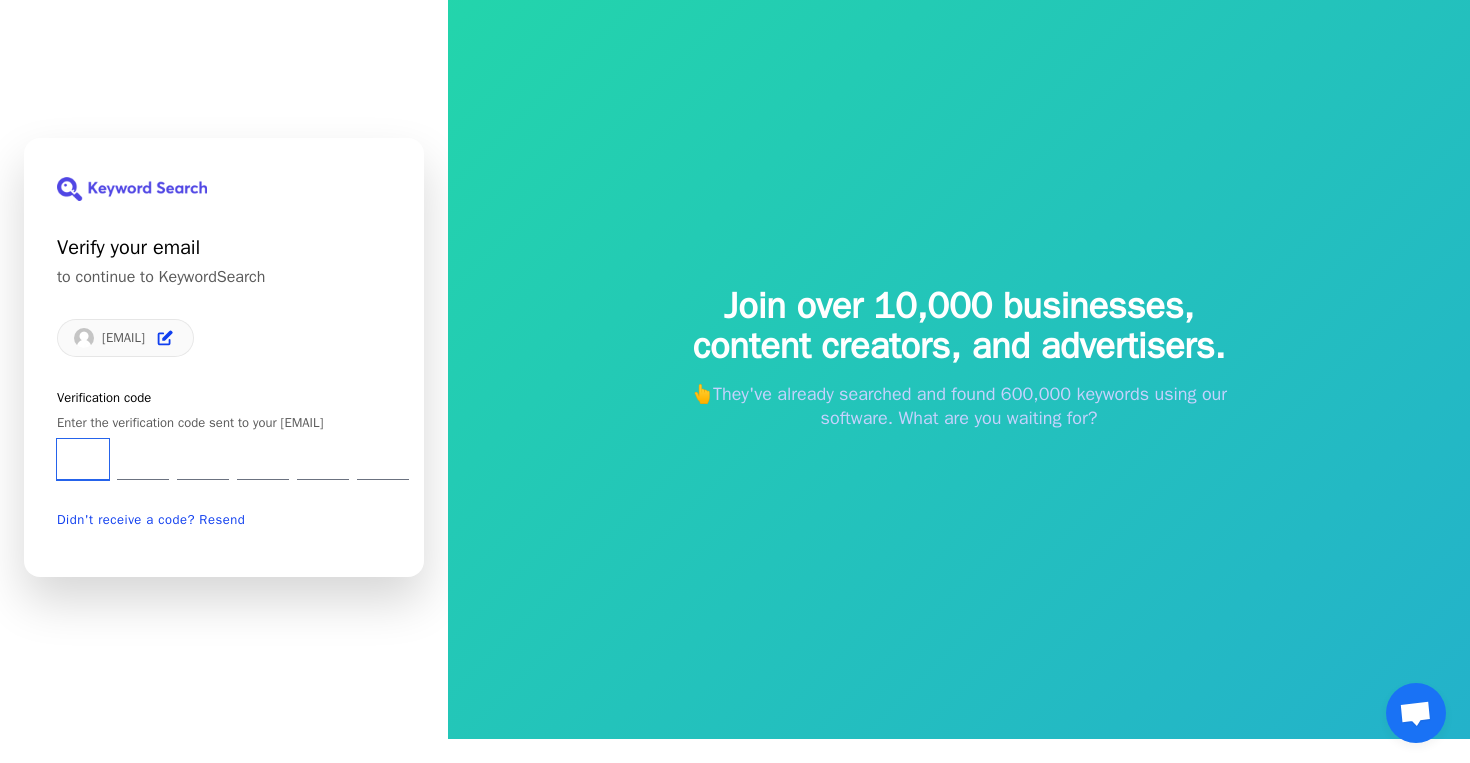 type on "1" 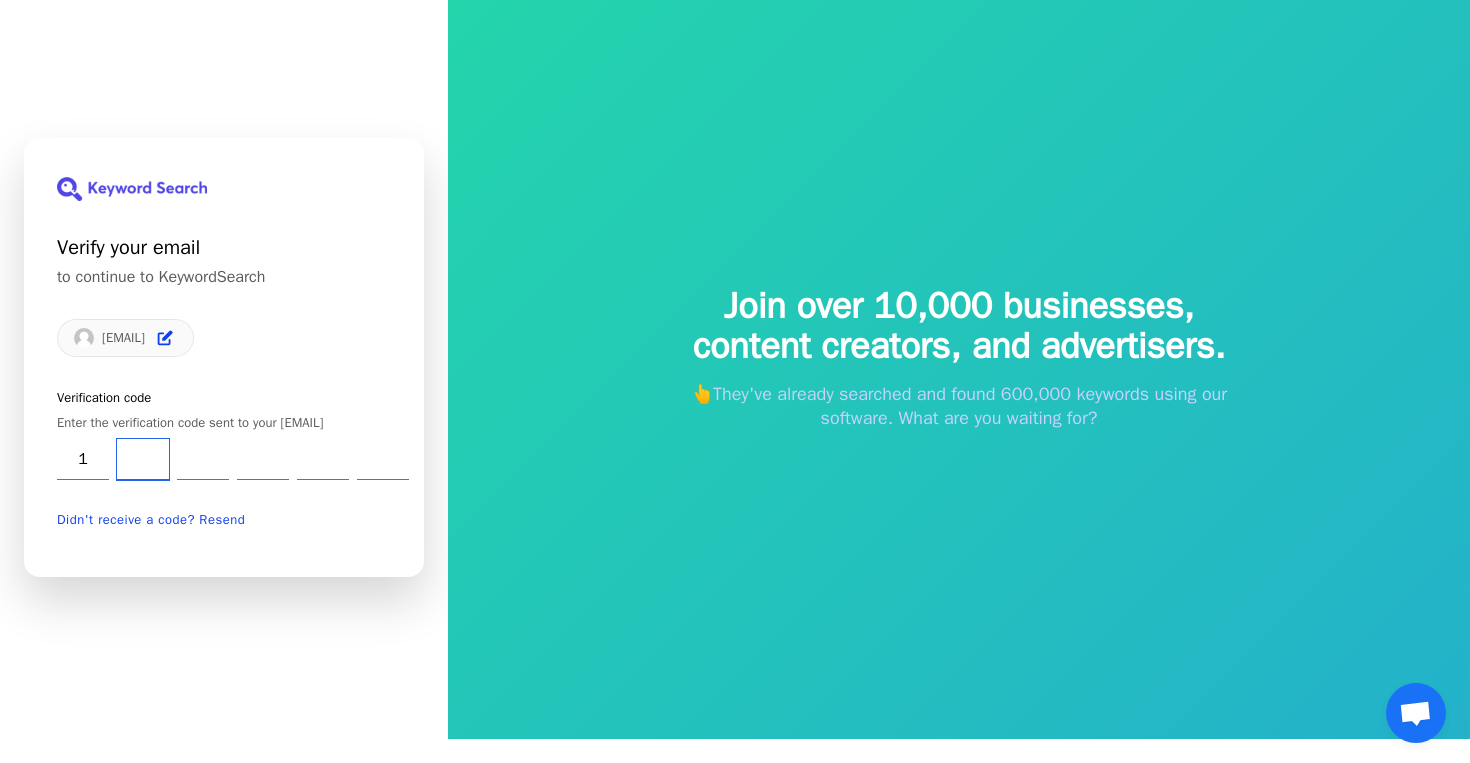 type on "8" 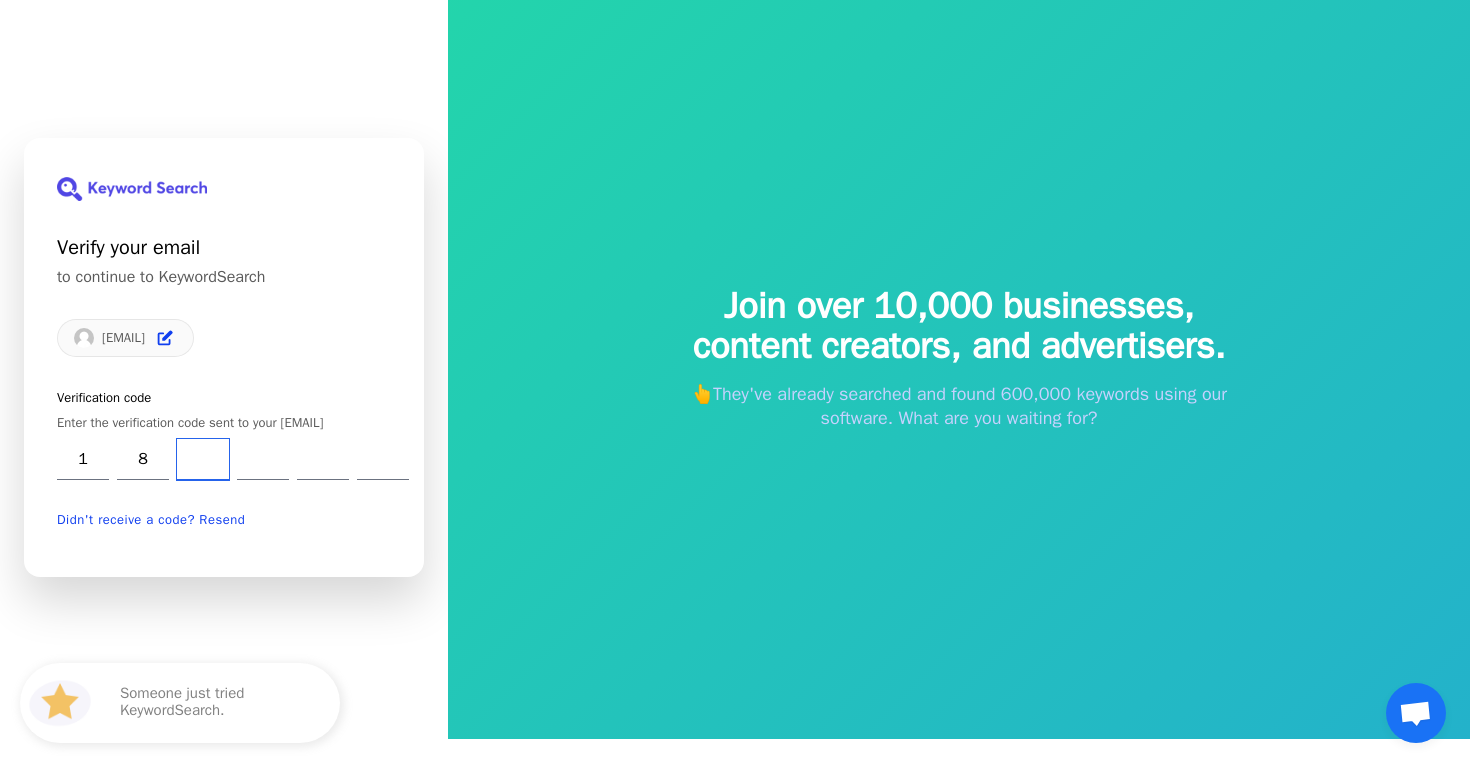 type on "5" 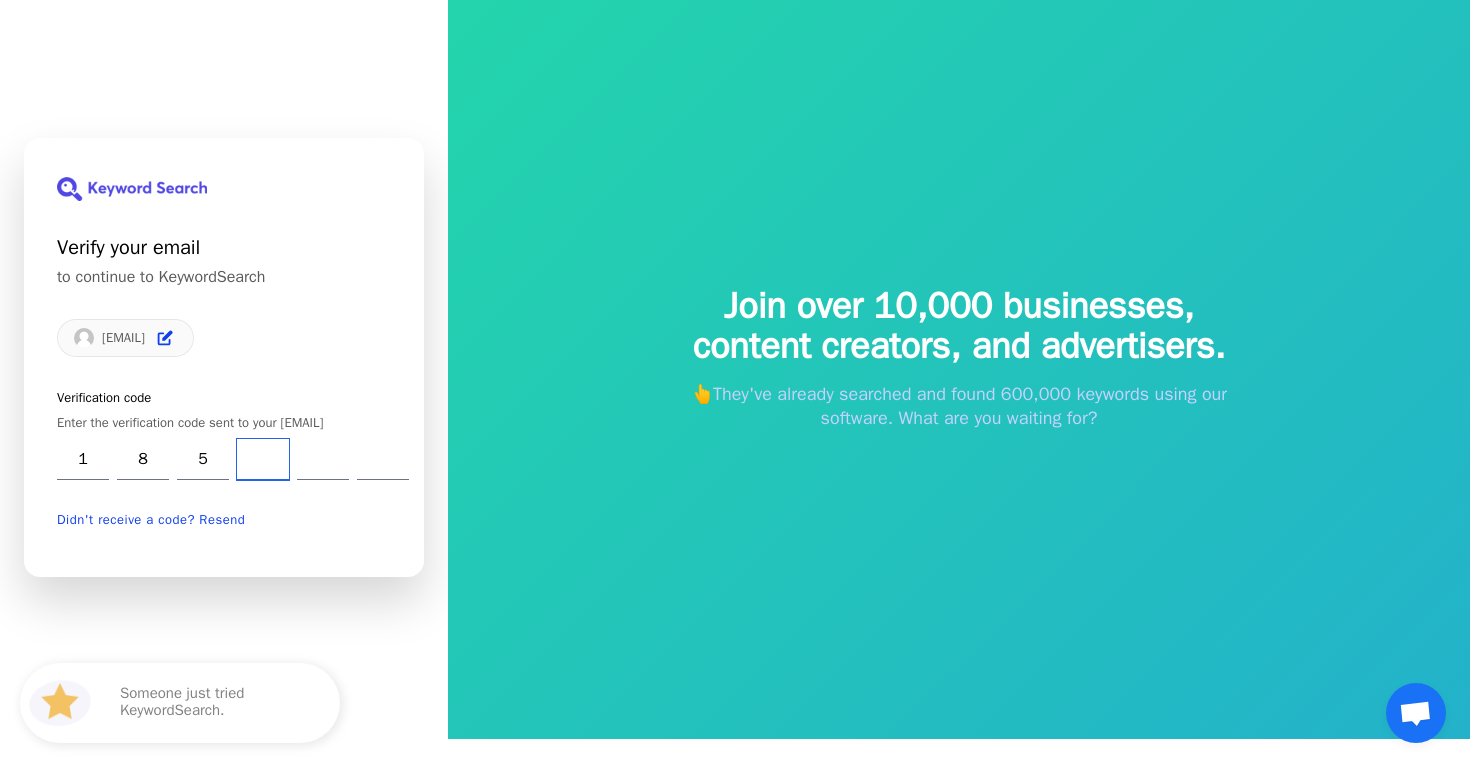 type on "0" 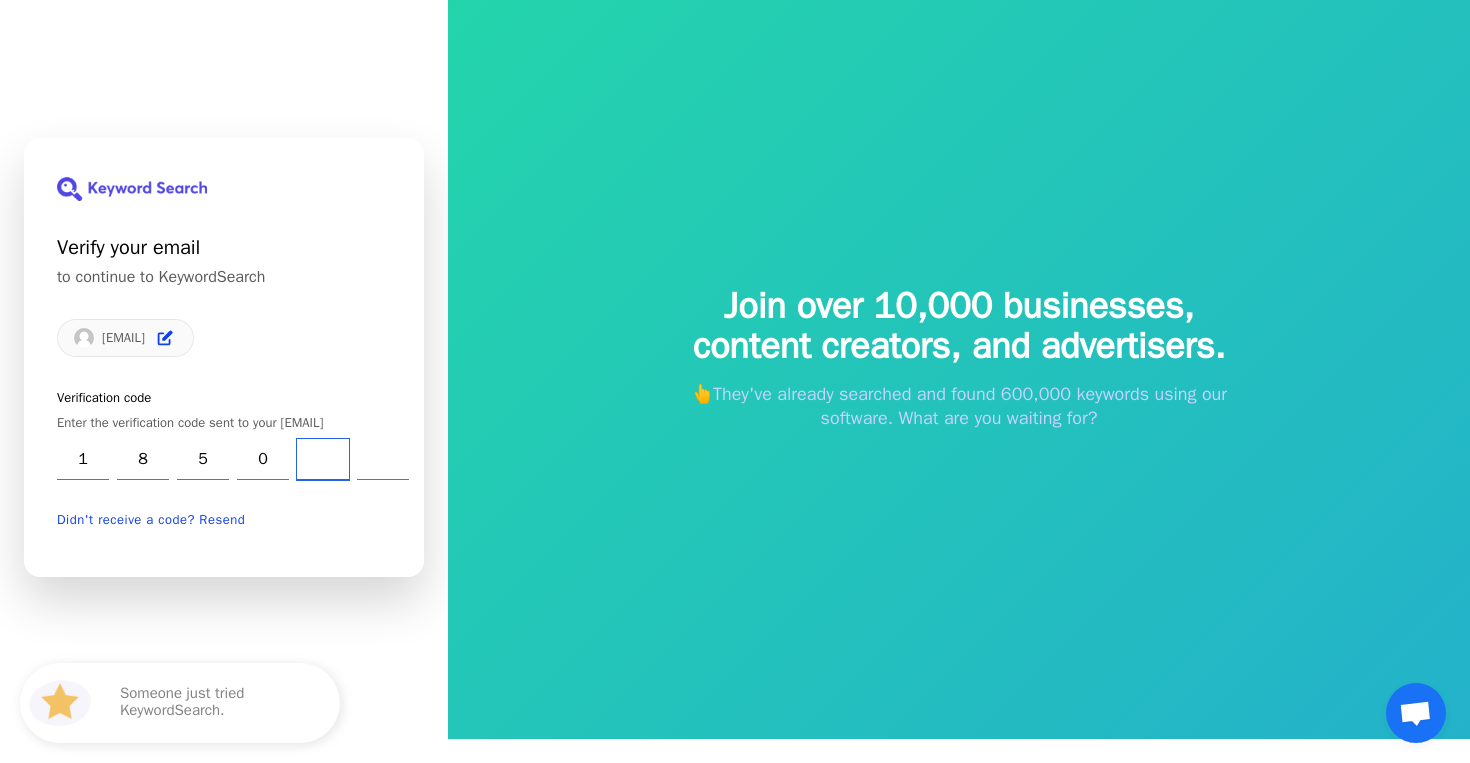 type on "6" 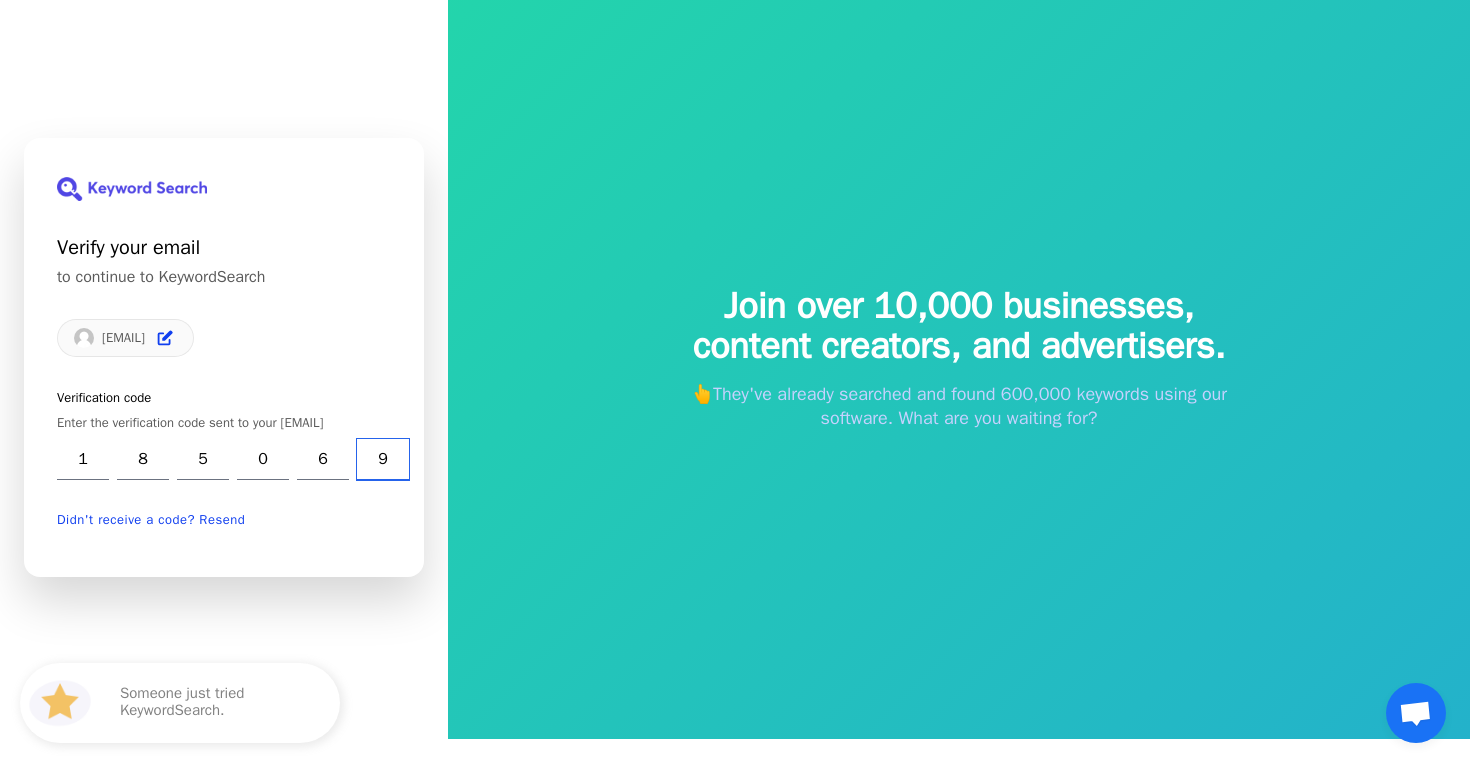 type on "9" 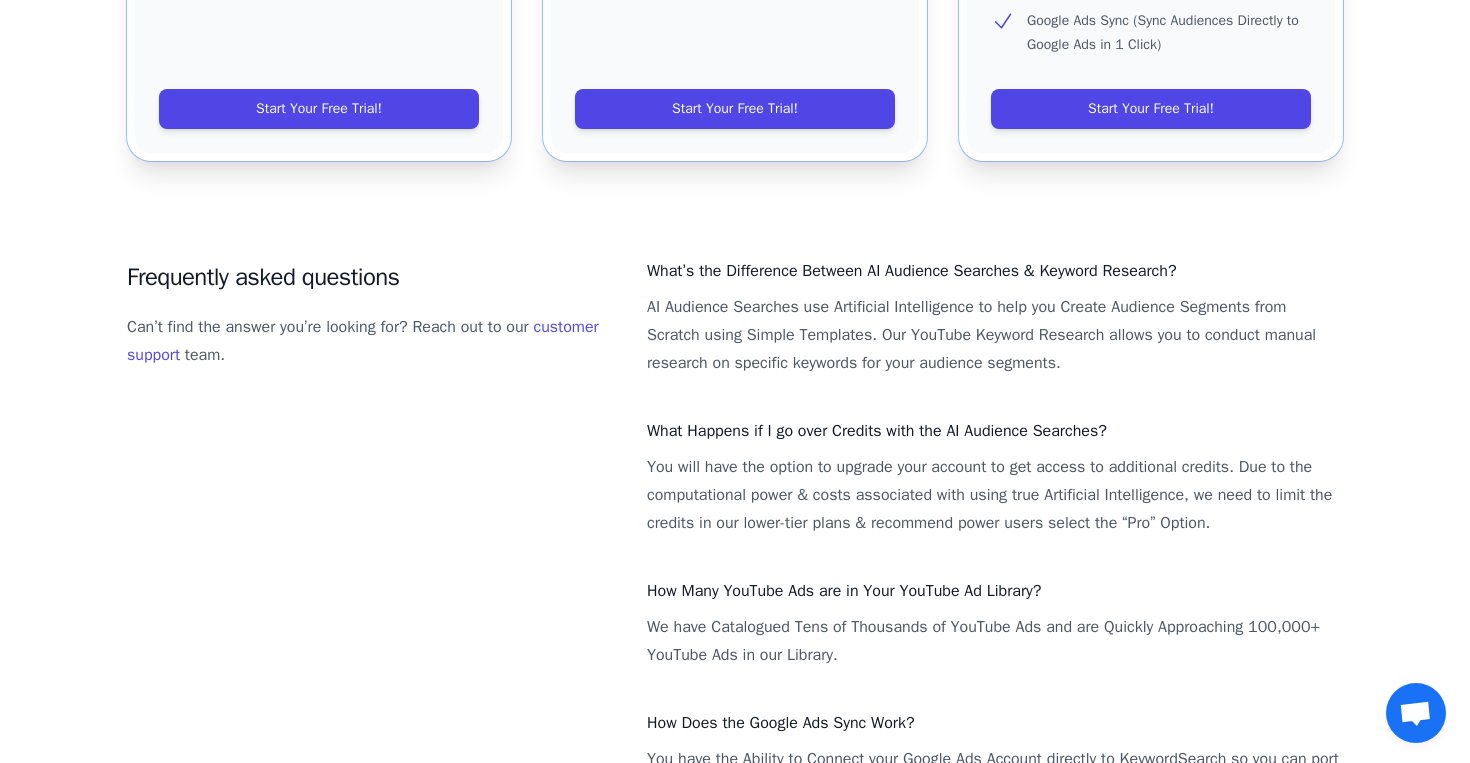 scroll, scrollTop: 1256, scrollLeft: 0, axis: vertical 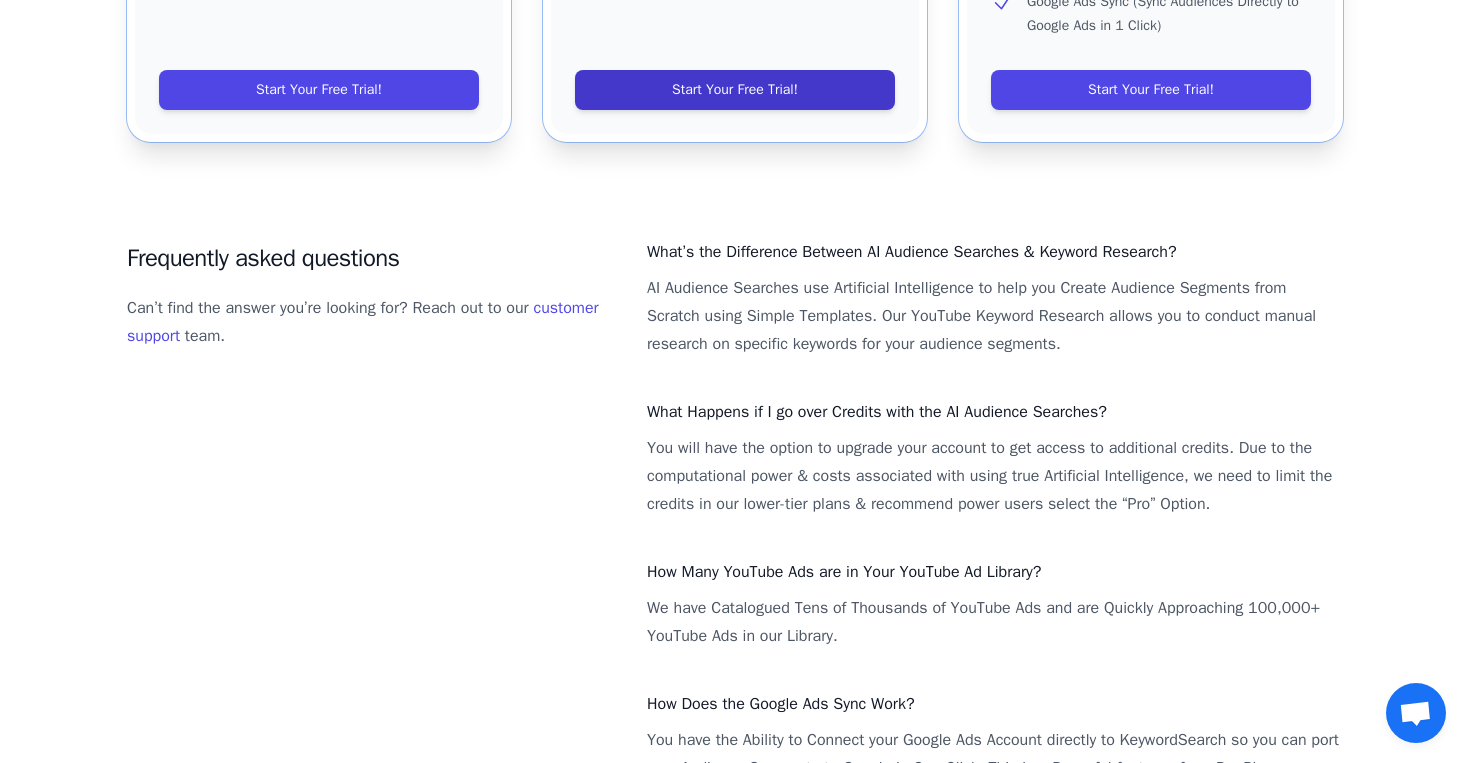 click on "Start Your Free Trial!" at bounding box center [735, 90] 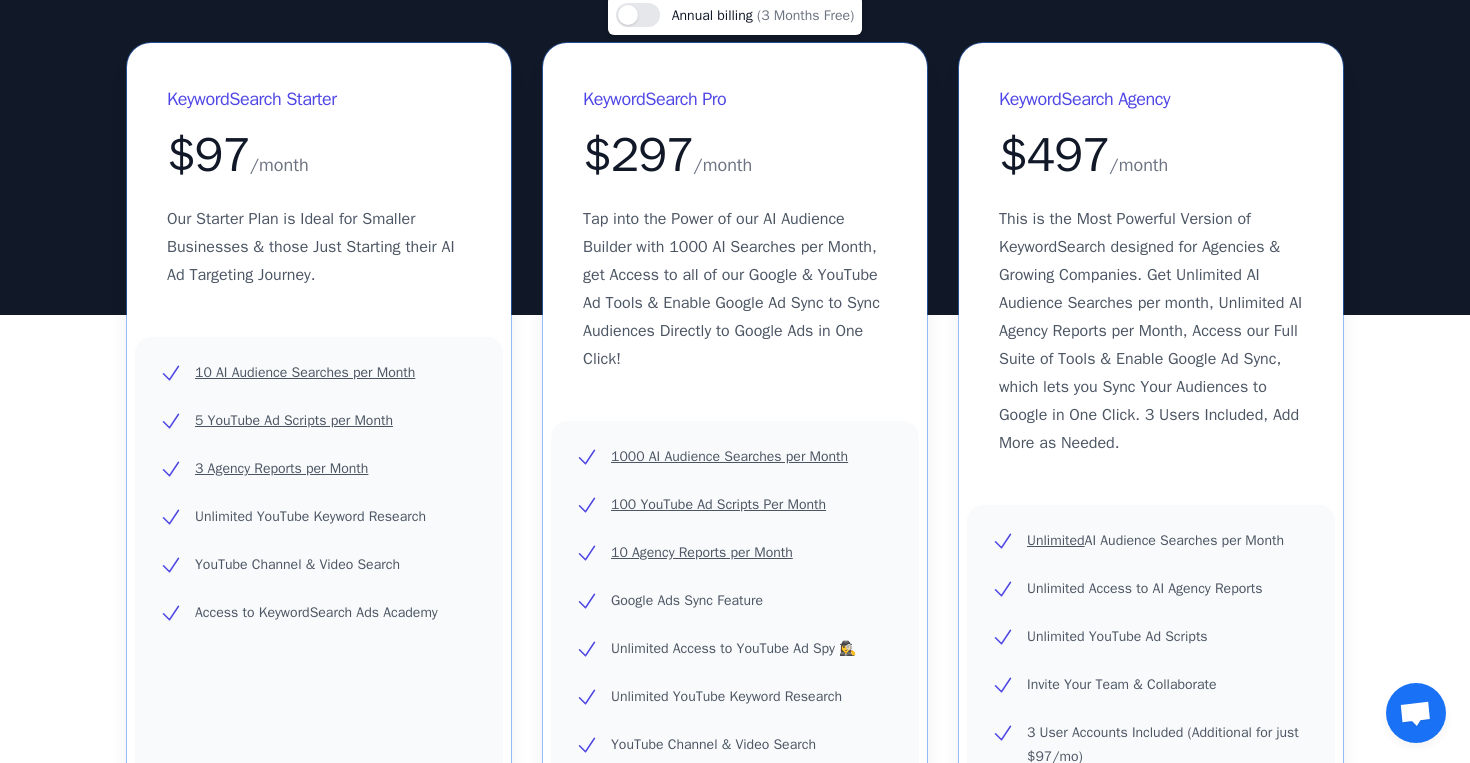 scroll, scrollTop: 0, scrollLeft: 0, axis: both 